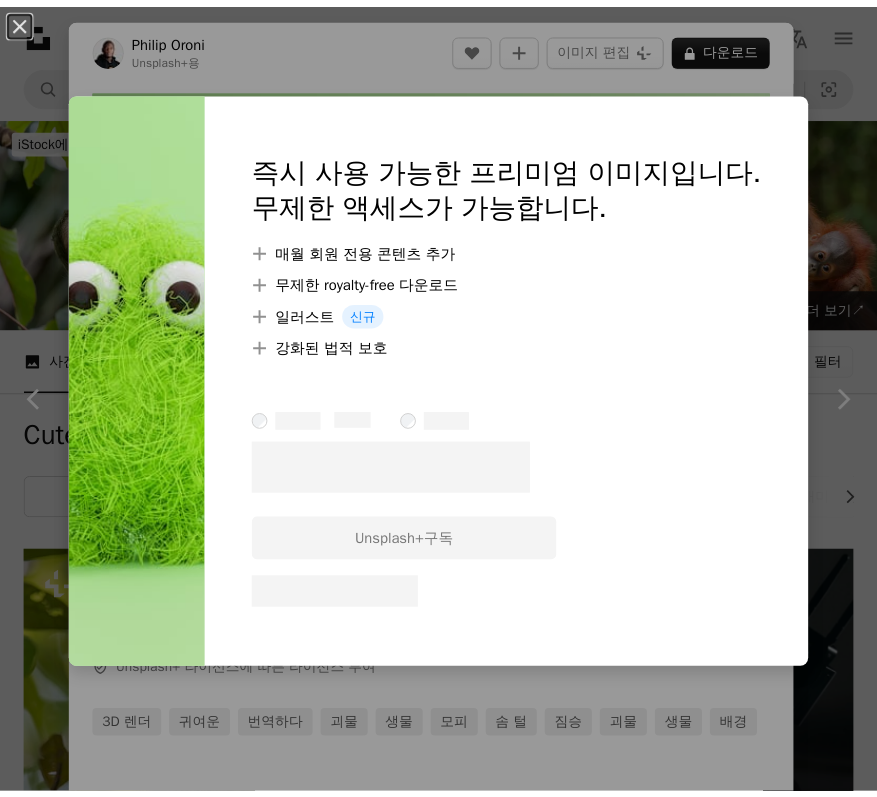 scroll, scrollTop: 26648, scrollLeft: 0, axis: vertical 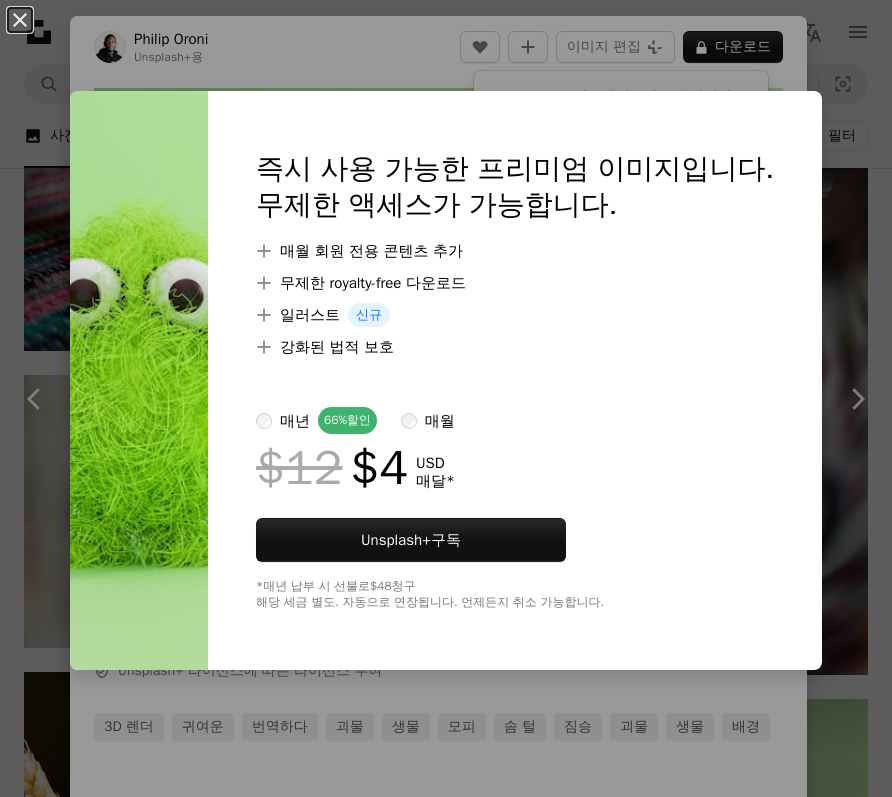 click on "An X shape 즉시 사용 가능한 프리미엄 이미지입니다. 무제한 액세스가 가능합니다. A plus sign 매월 회원 전용 콘텐츠 추가 A plus sign 무제한 royalty-free 다운로드 A plus sign 일러스트  신규 A plus sign 강화된 법적 보호 매년 66%  할인 매월 $12   $4 USD 매달 * Unsplash+  구독 *매년 납부 시 선불로  $48  청구 해당 세금 별도. 자동으로 연장됩니다. 언제든지 취소 가능합니다." at bounding box center (446, 398) 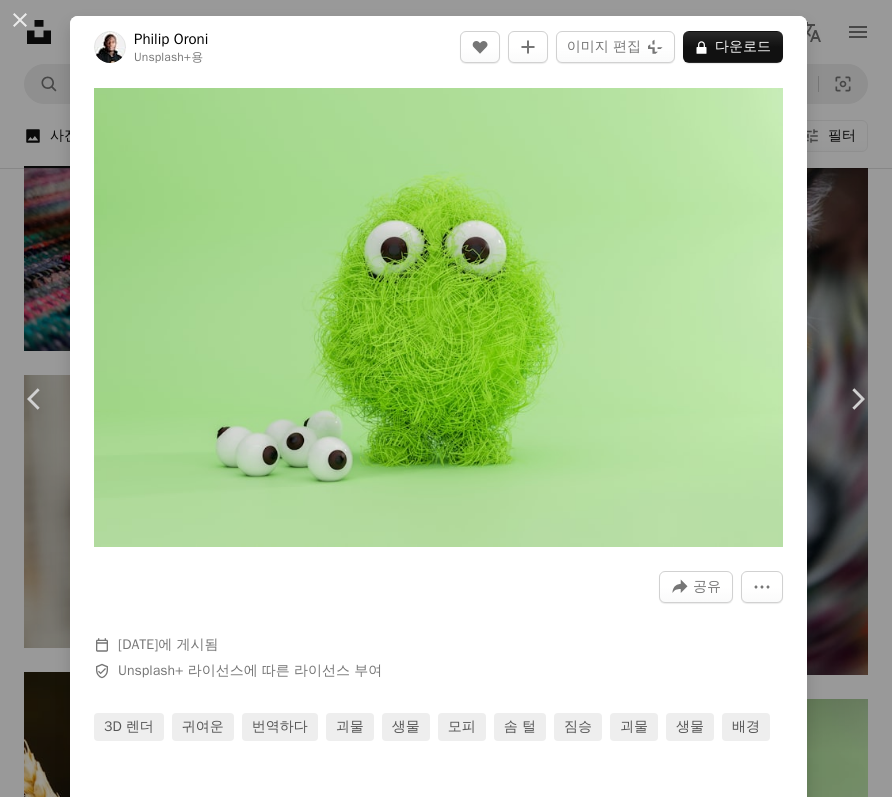 click on "[DATE]" at bounding box center (446, 398) 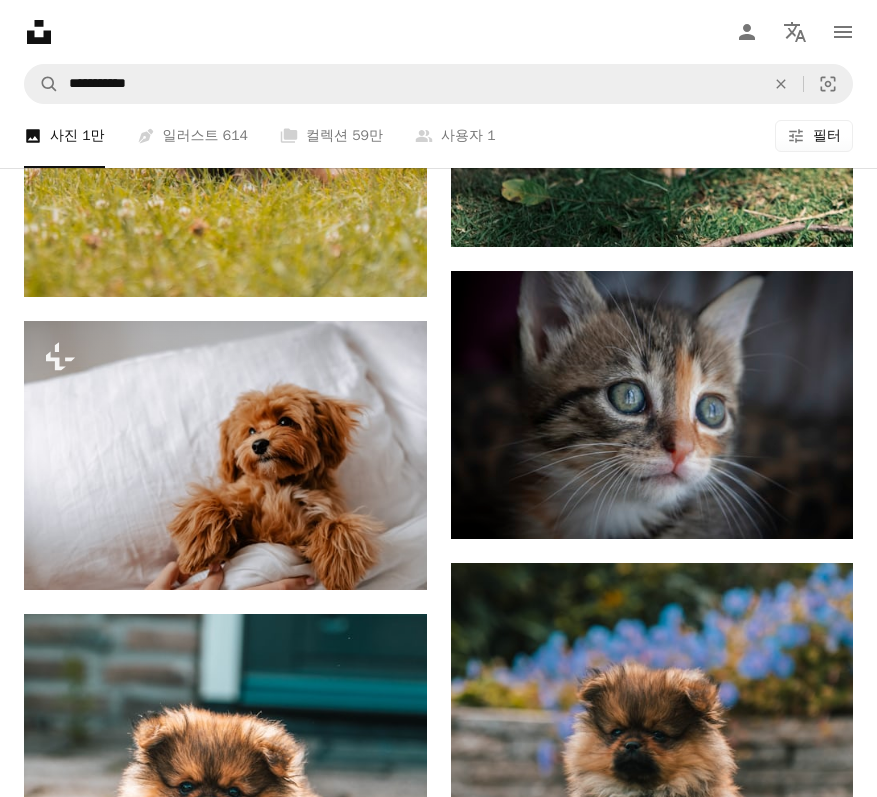 scroll, scrollTop: 34601, scrollLeft: 0, axis: vertical 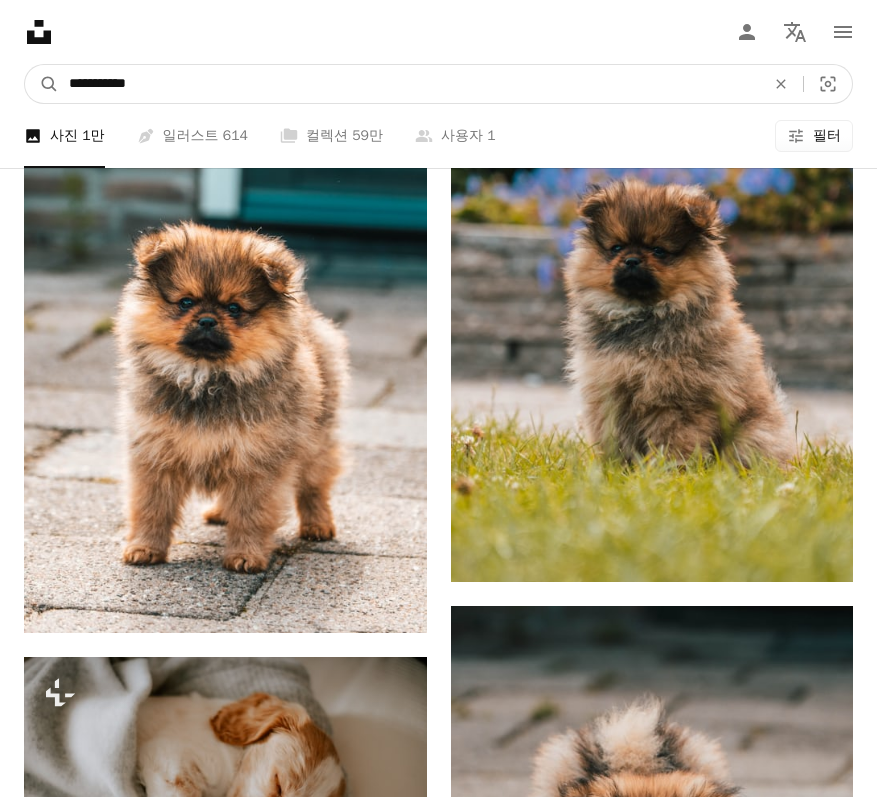 drag, startPoint x: 175, startPoint y: 84, endPoint x: -4, endPoint y: 77, distance: 179.13683 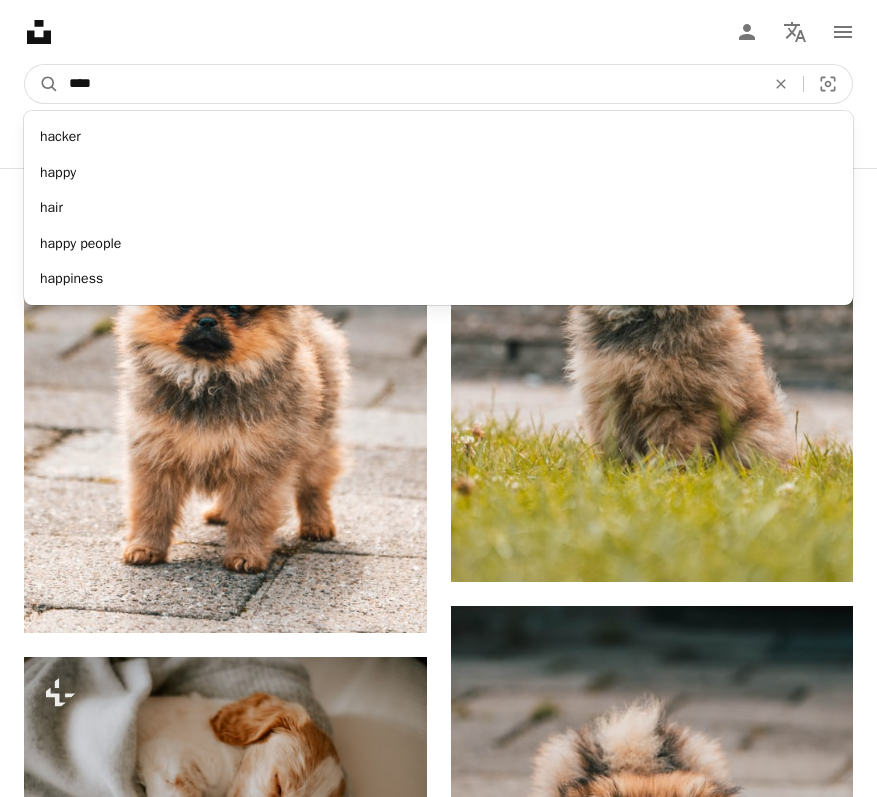 type on "*****" 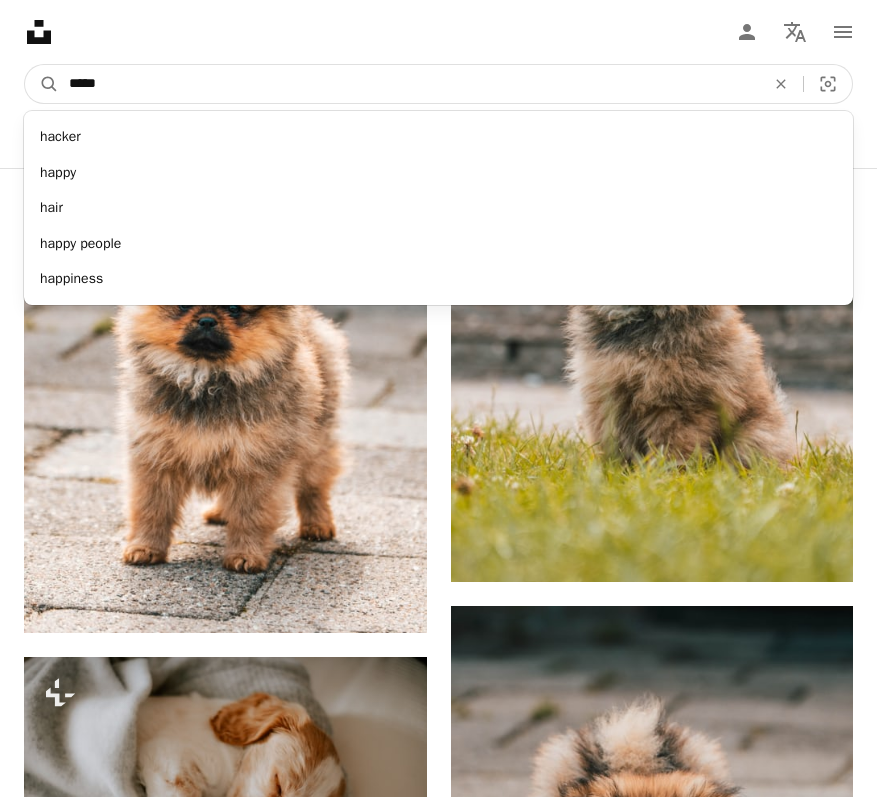 click on "A magnifying glass" at bounding box center (42, 84) 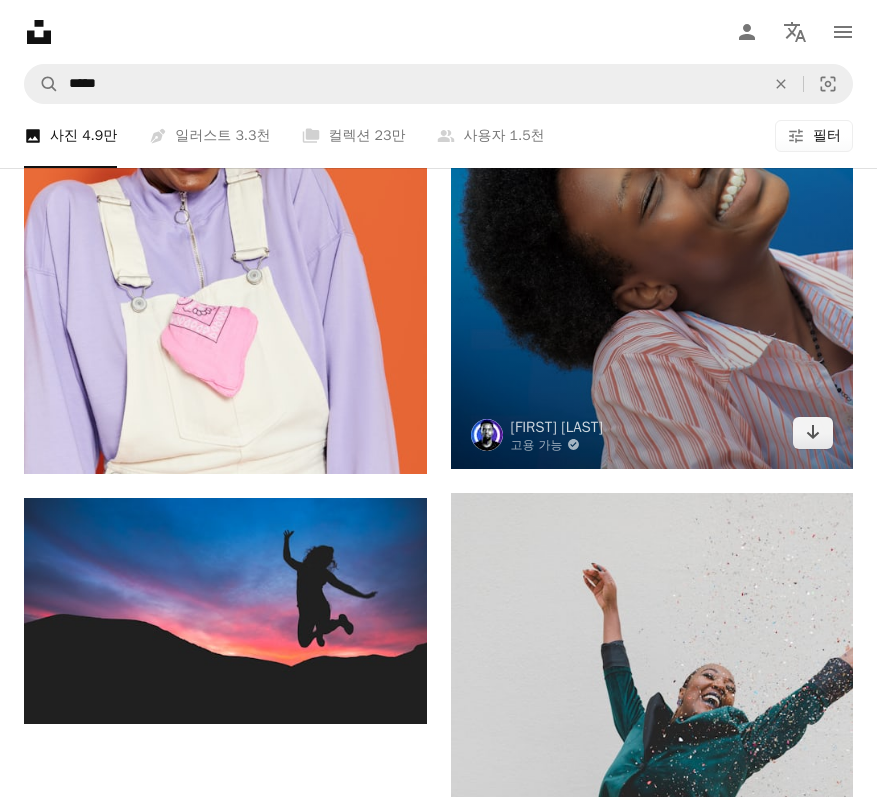 scroll, scrollTop: 4653, scrollLeft: 0, axis: vertical 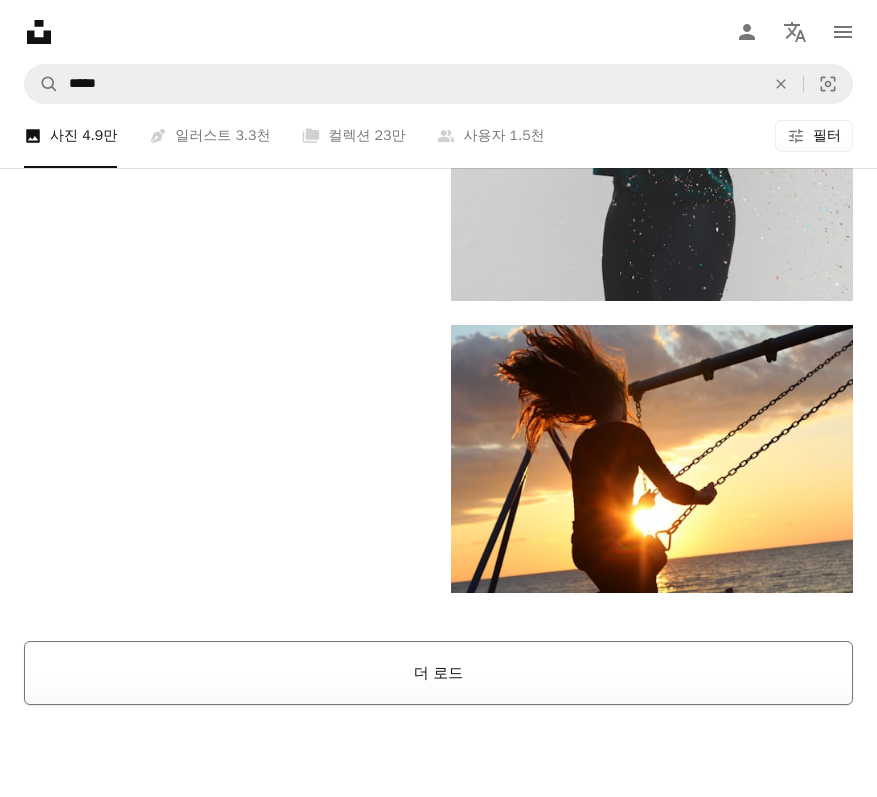 click on "더 로드" at bounding box center (438, 673) 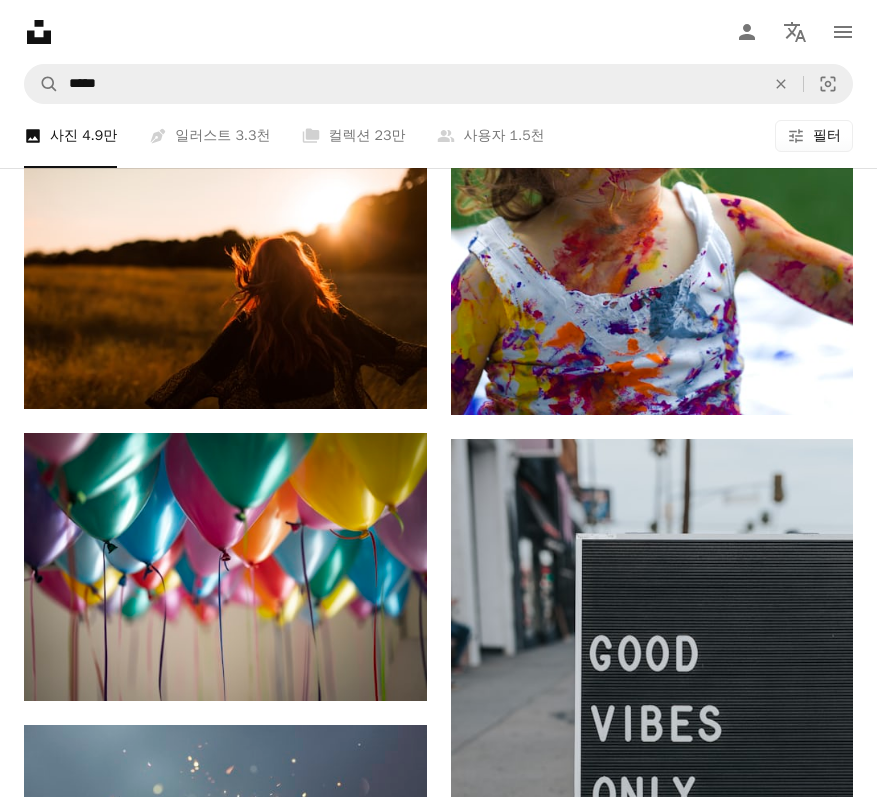 scroll, scrollTop: 22049, scrollLeft: 0, axis: vertical 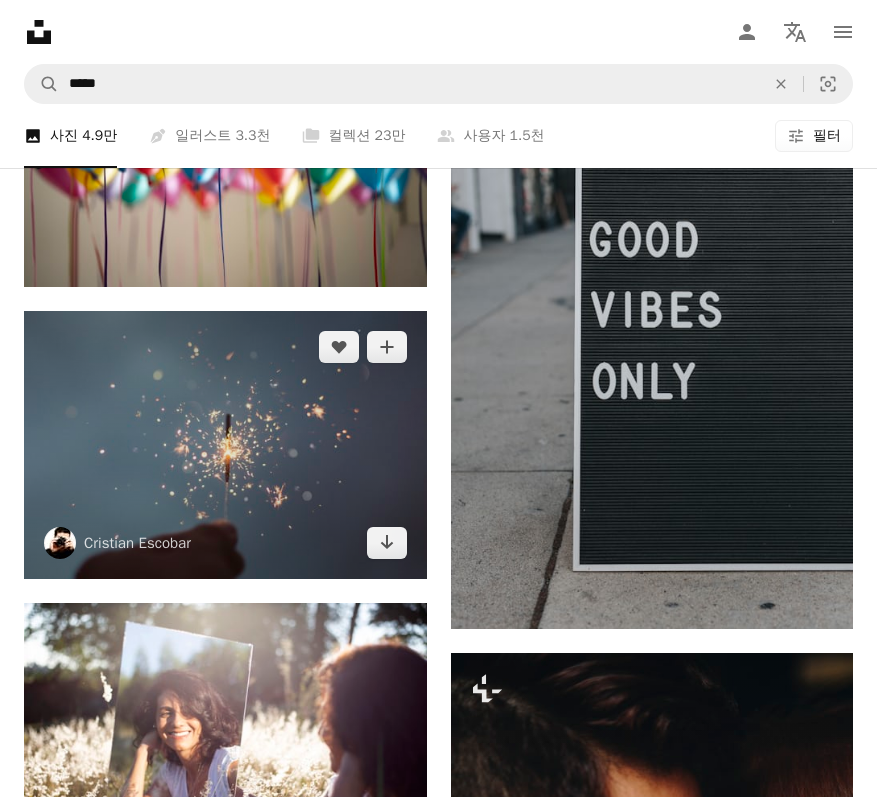 click at bounding box center (225, 445) 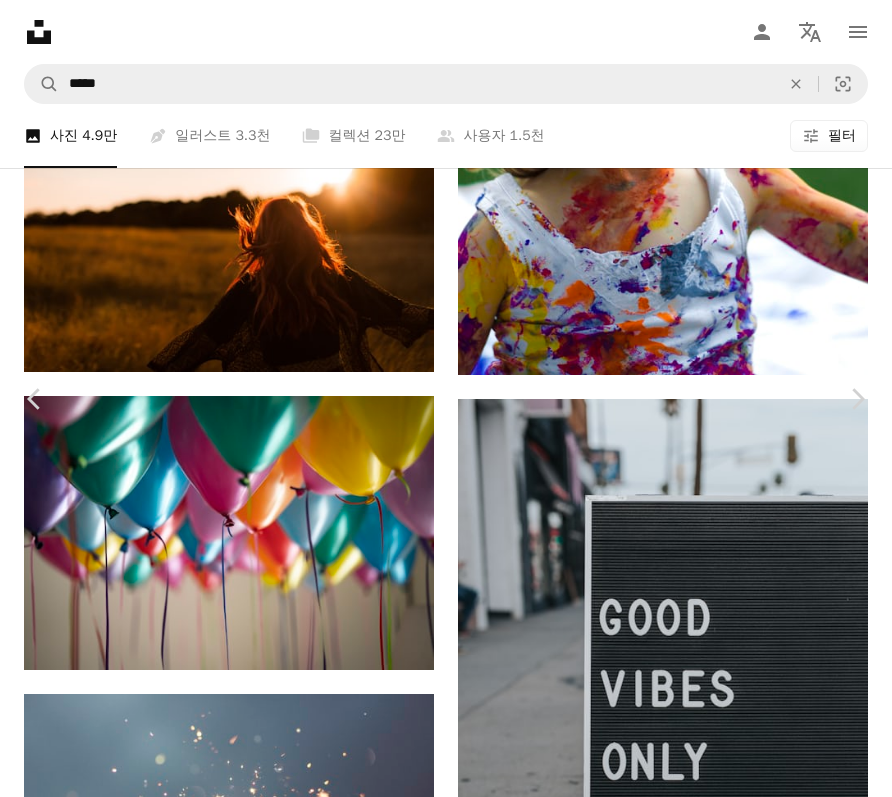 click on "무료 다운로드" at bounding box center [692, 5834] 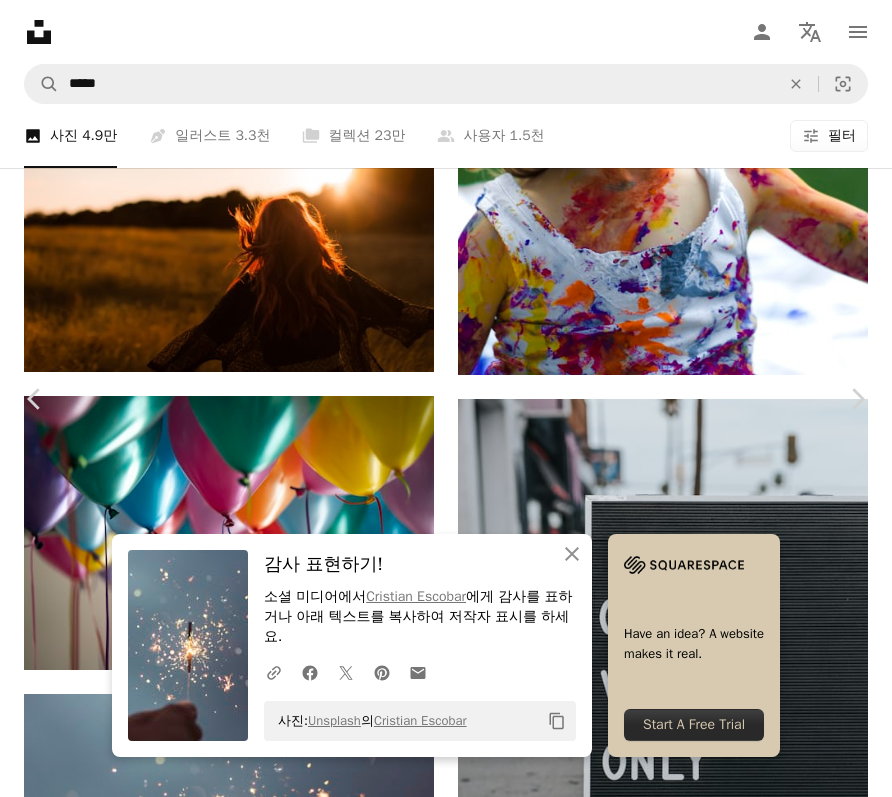 click on "Chevron down" 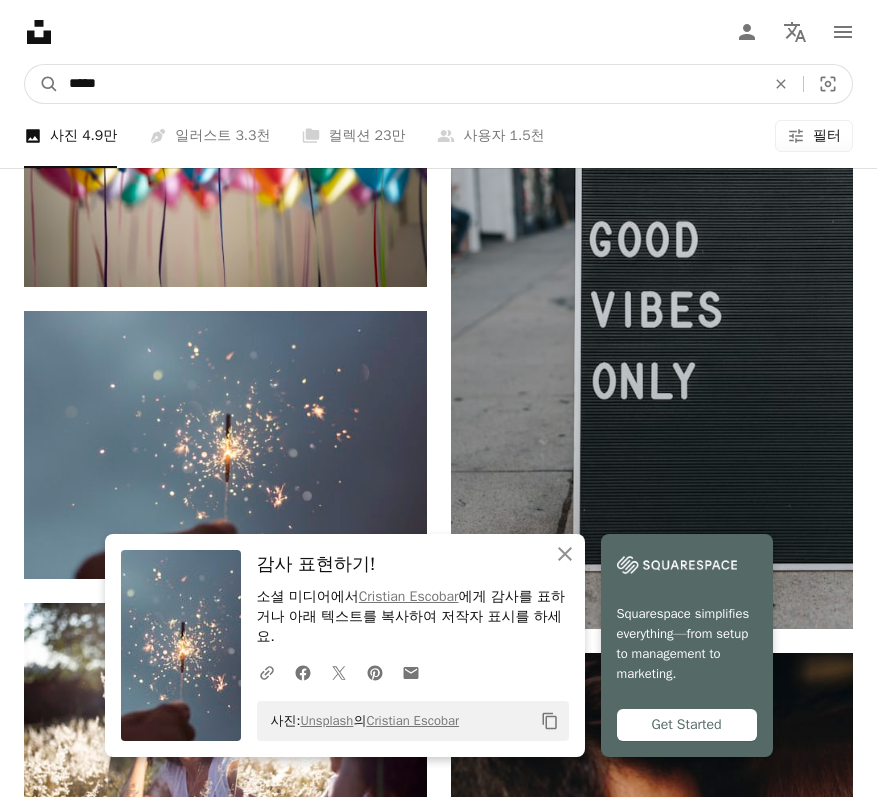 drag, startPoint x: 199, startPoint y: 89, endPoint x: 7, endPoint y: 86, distance: 192.02344 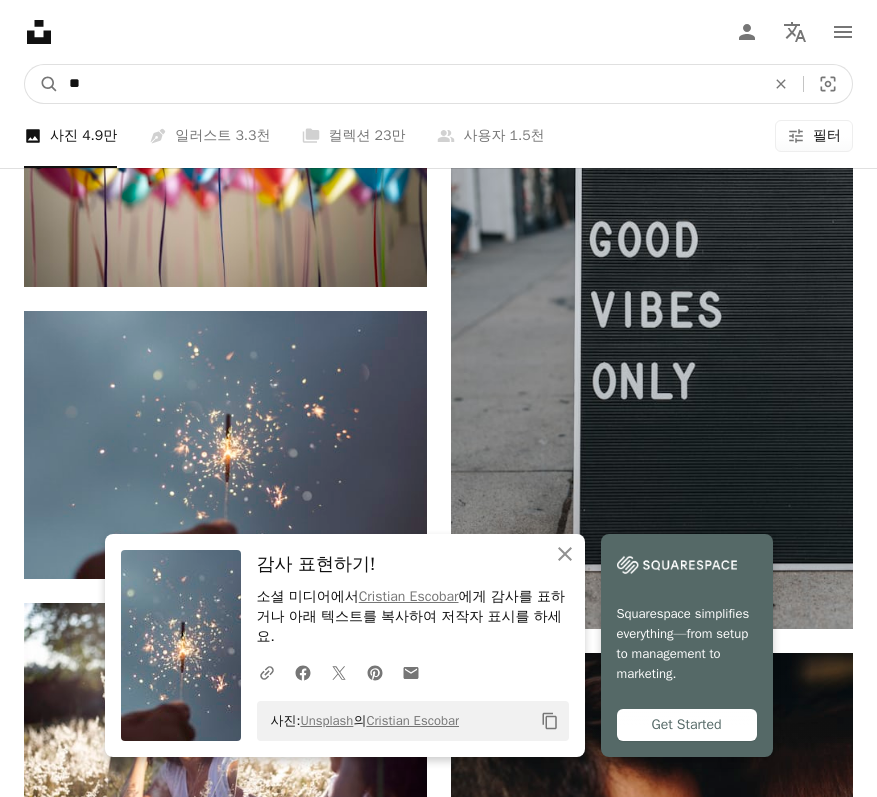 type on "*" 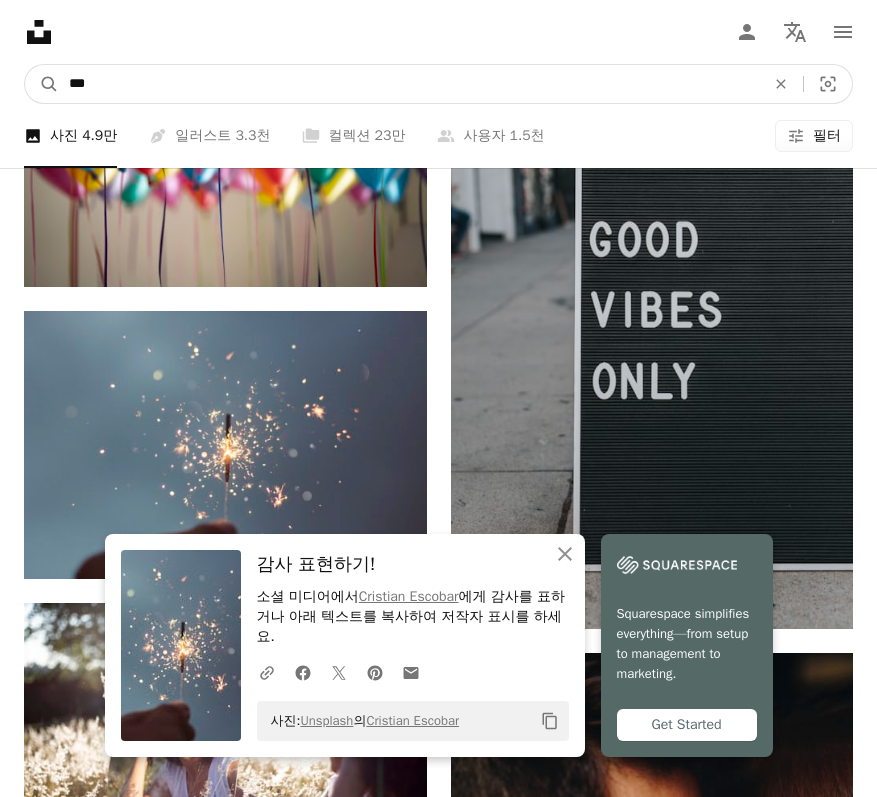 type on "***" 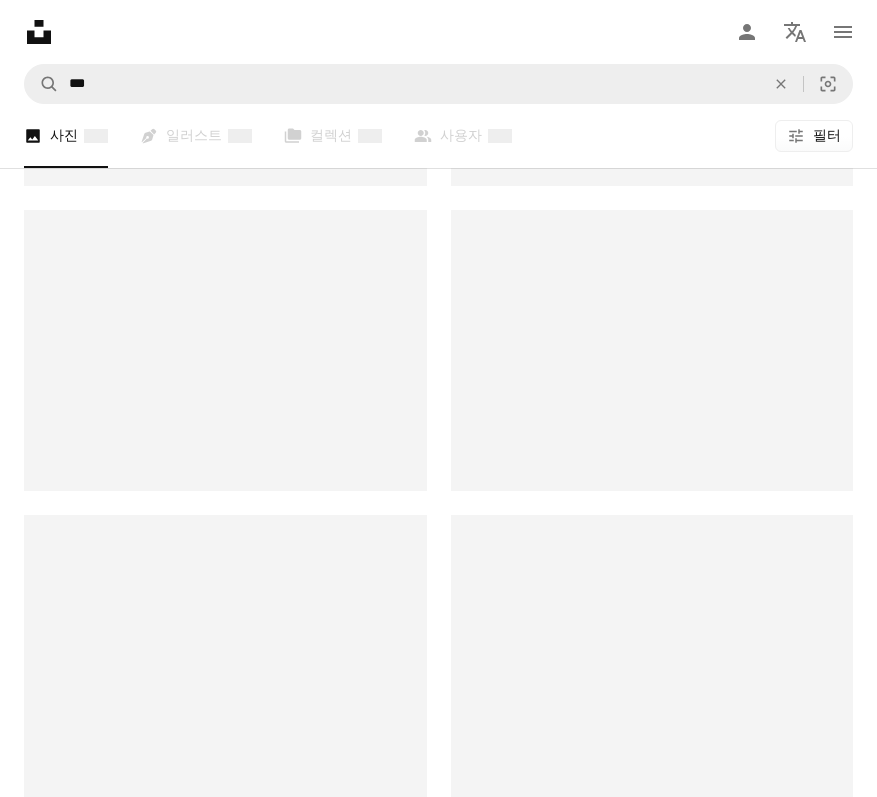 scroll, scrollTop: 0, scrollLeft: 0, axis: both 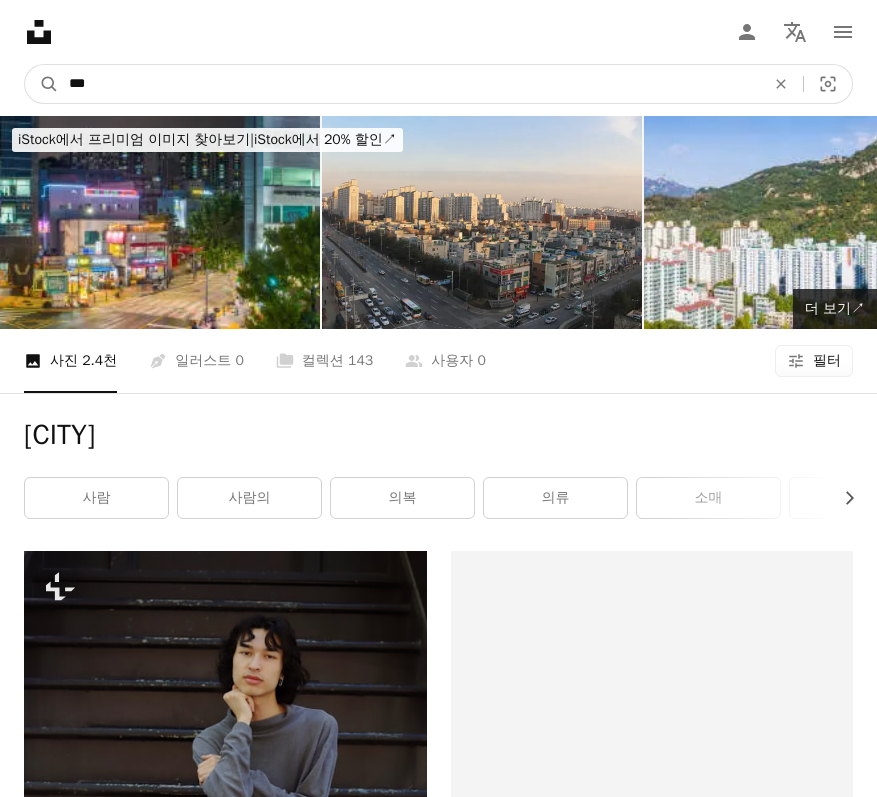 drag, startPoint x: 156, startPoint y: 75, endPoint x: 17, endPoint y: 95, distance: 140.43147 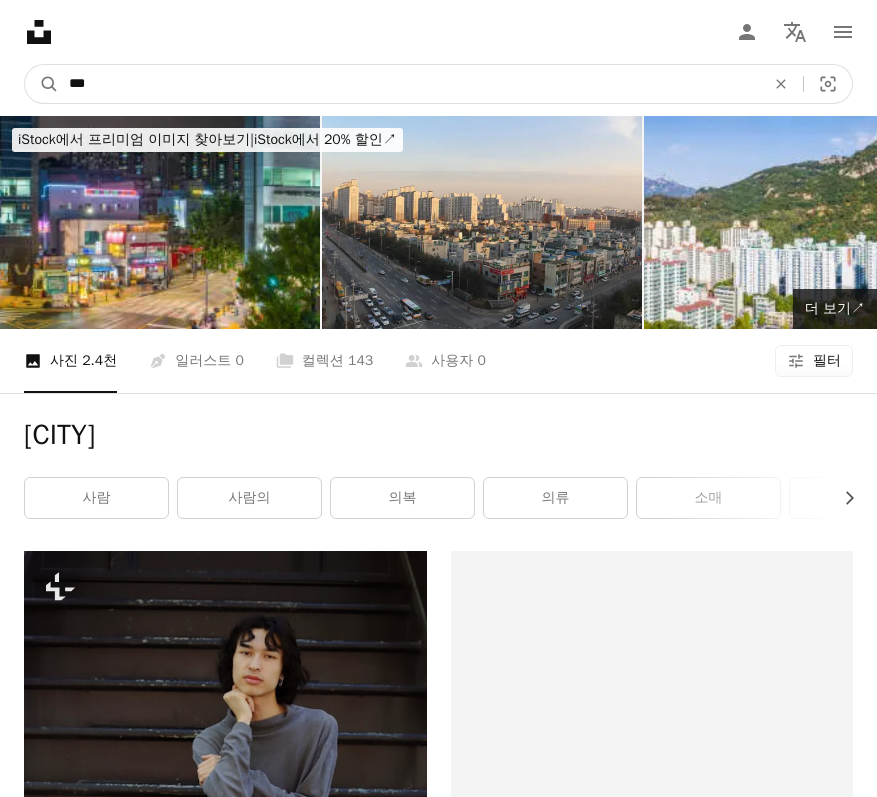 click on "A magnifying glass *** An X shape Visual search Unsplash+ 구독 로그인 이미지 제출" at bounding box center (438, 84) 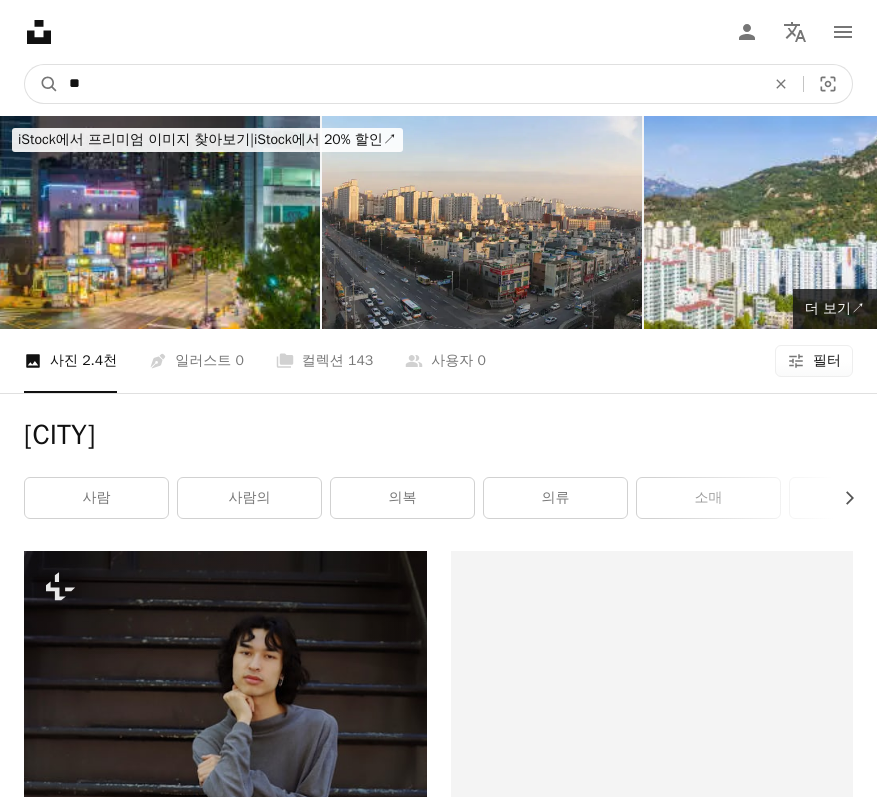type on "*" 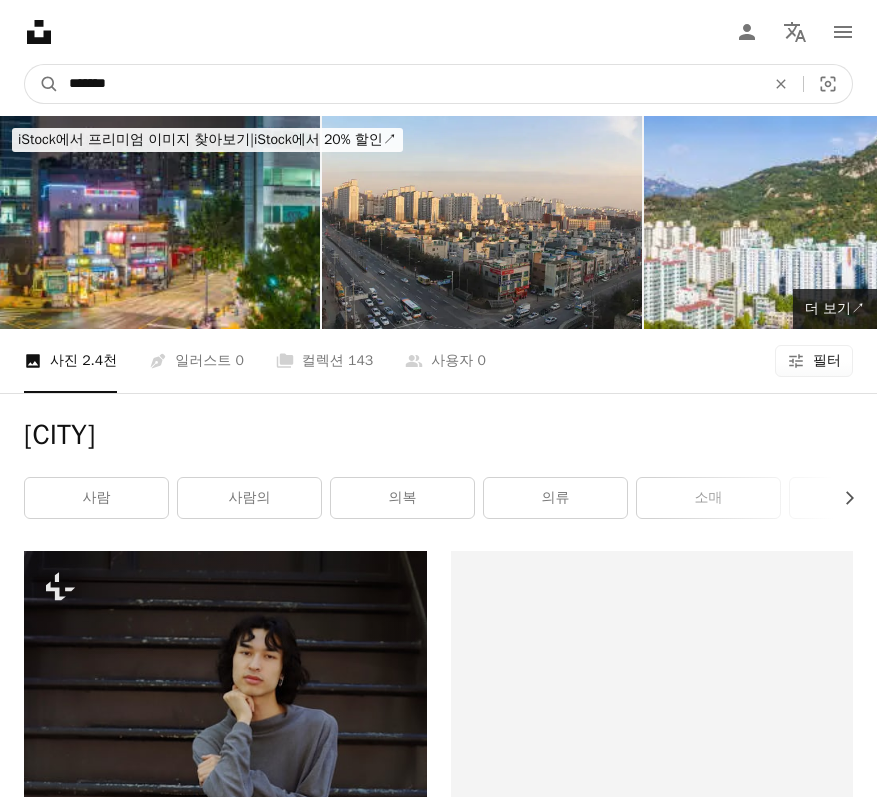 type on "********" 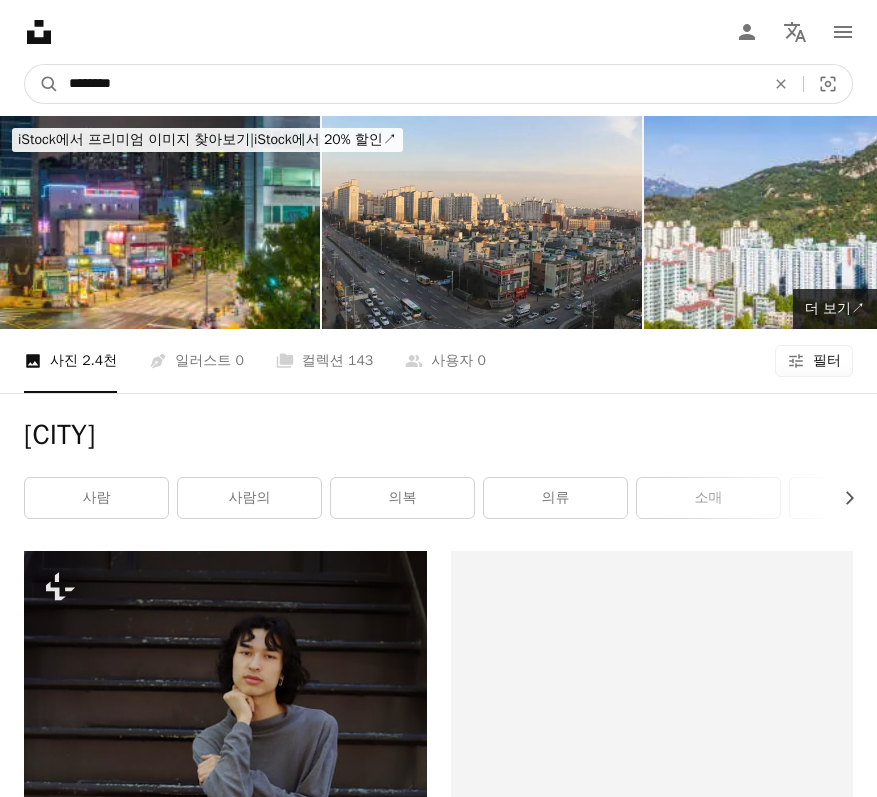 click on "A magnifying glass" at bounding box center [42, 84] 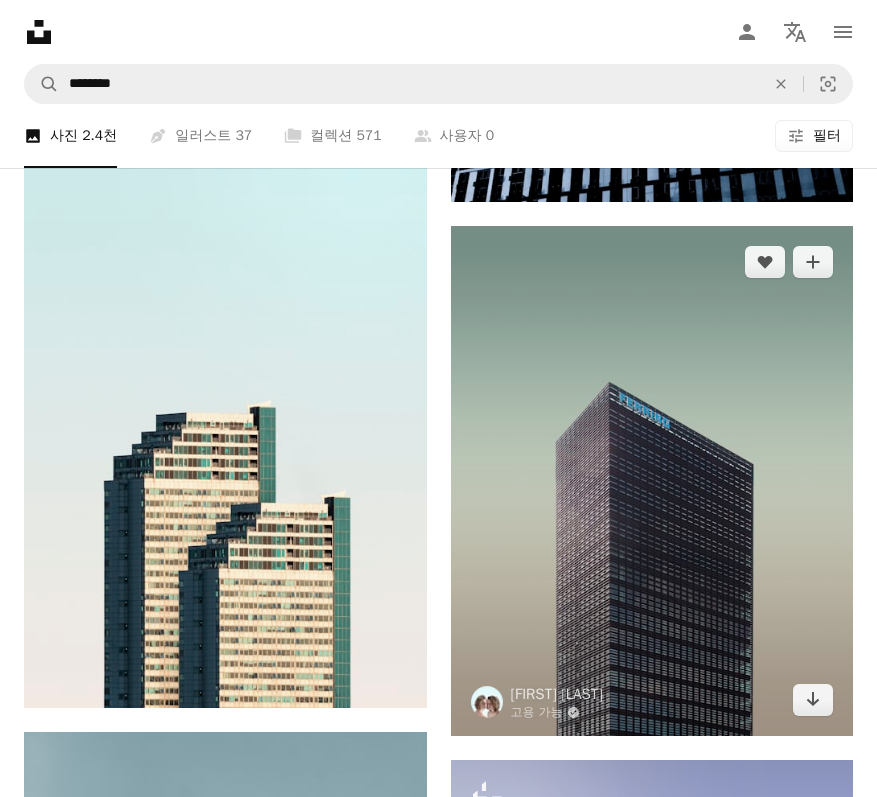 scroll, scrollTop: 4677, scrollLeft: 0, axis: vertical 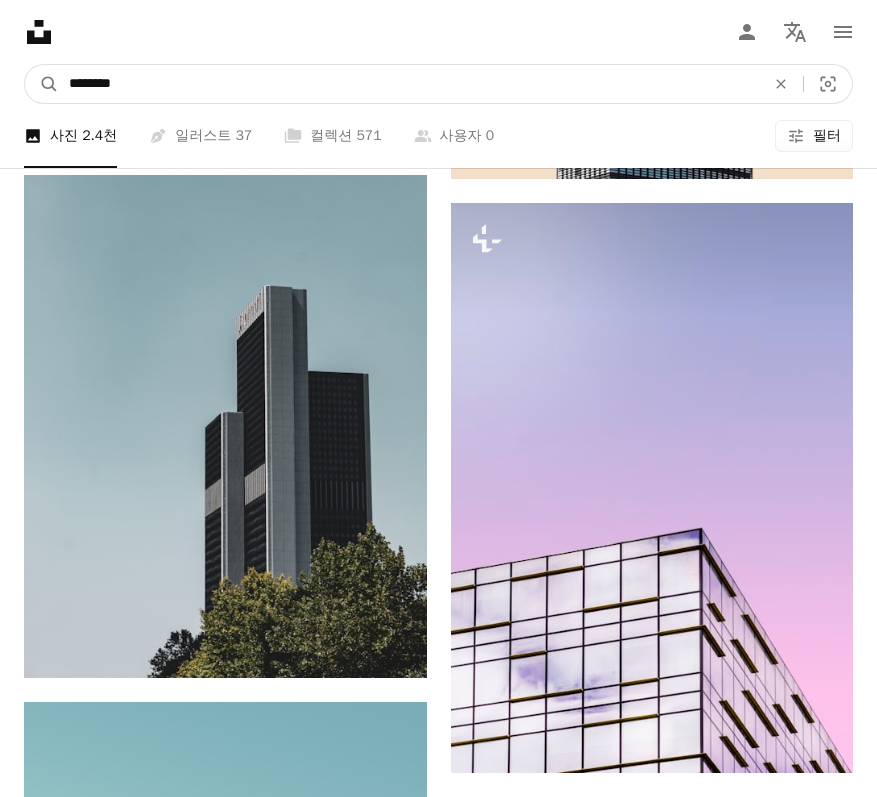 click on "[DATE]" at bounding box center (438, -1342) 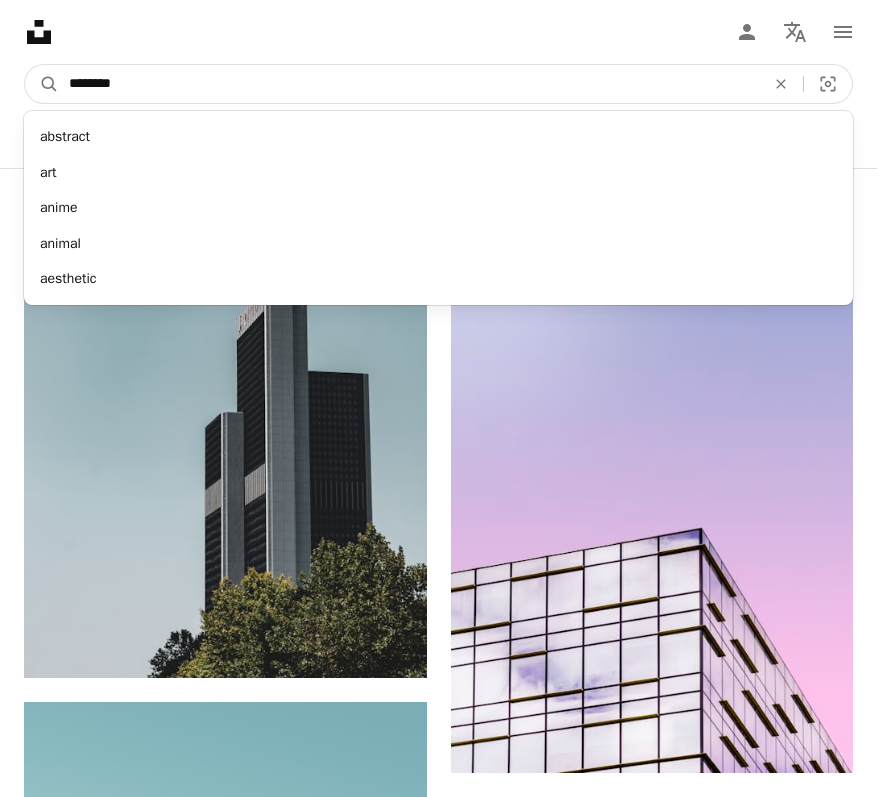 type on "*********" 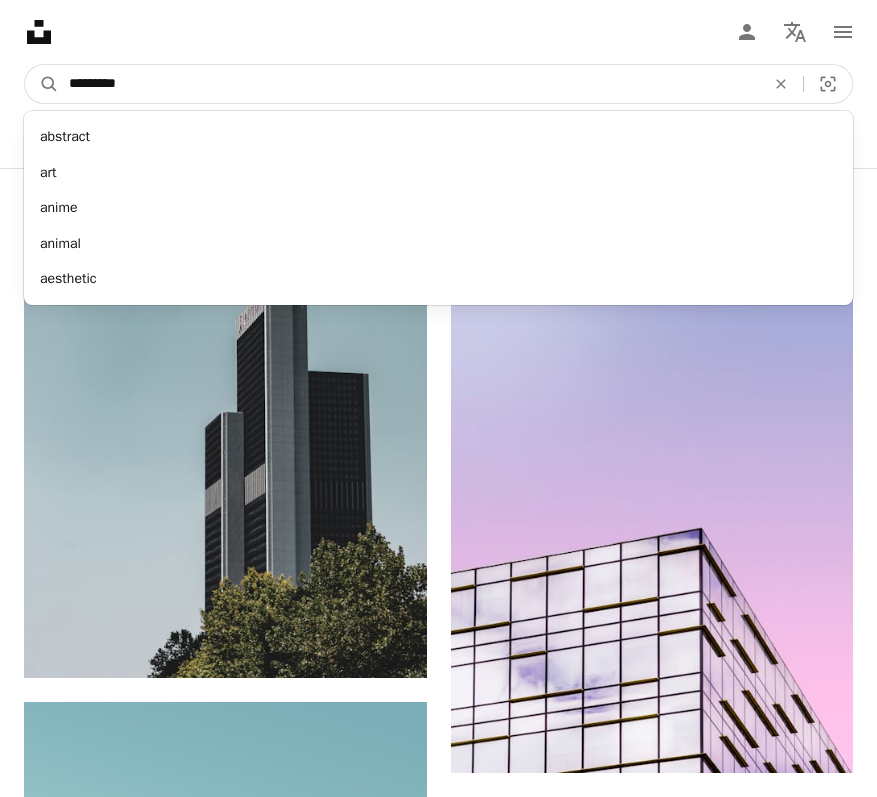 click on "A magnifying glass" at bounding box center [42, 84] 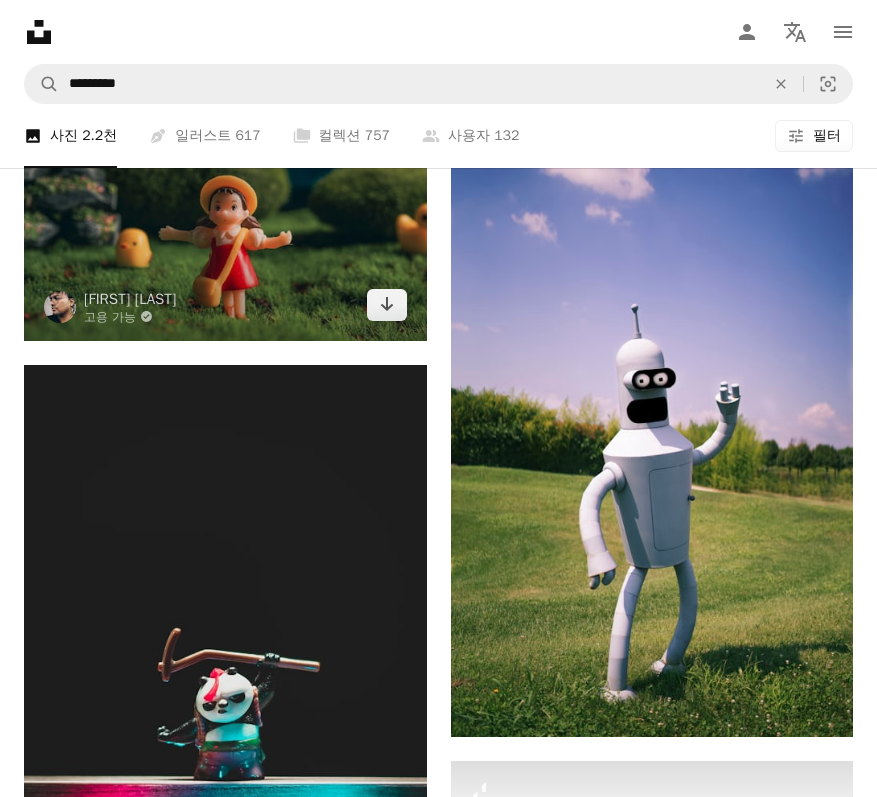 scroll, scrollTop: 981, scrollLeft: 0, axis: vertical 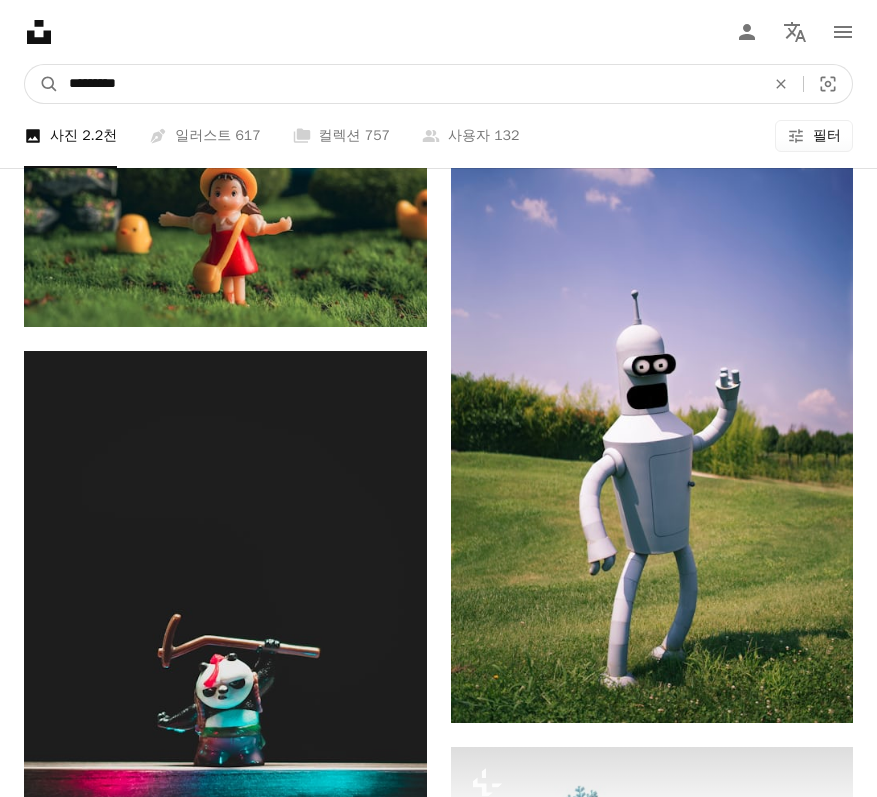 drag, startPoint x: 182, startPoint y: 86, endPoint x: -19, endPoint y: 65, distance: 202.09404 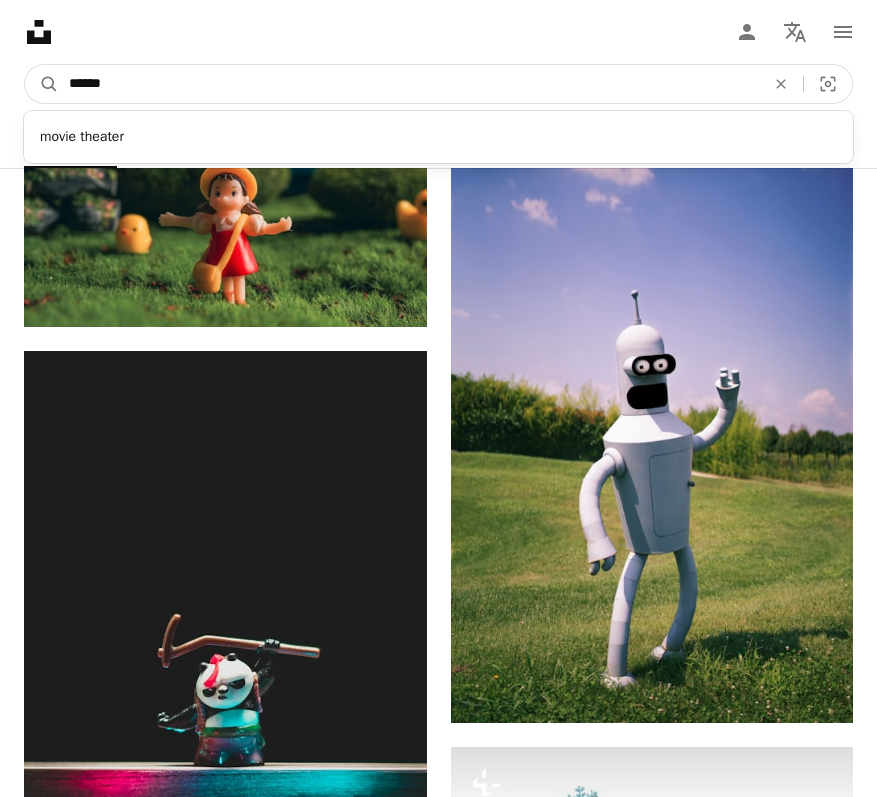 paste on "*********" 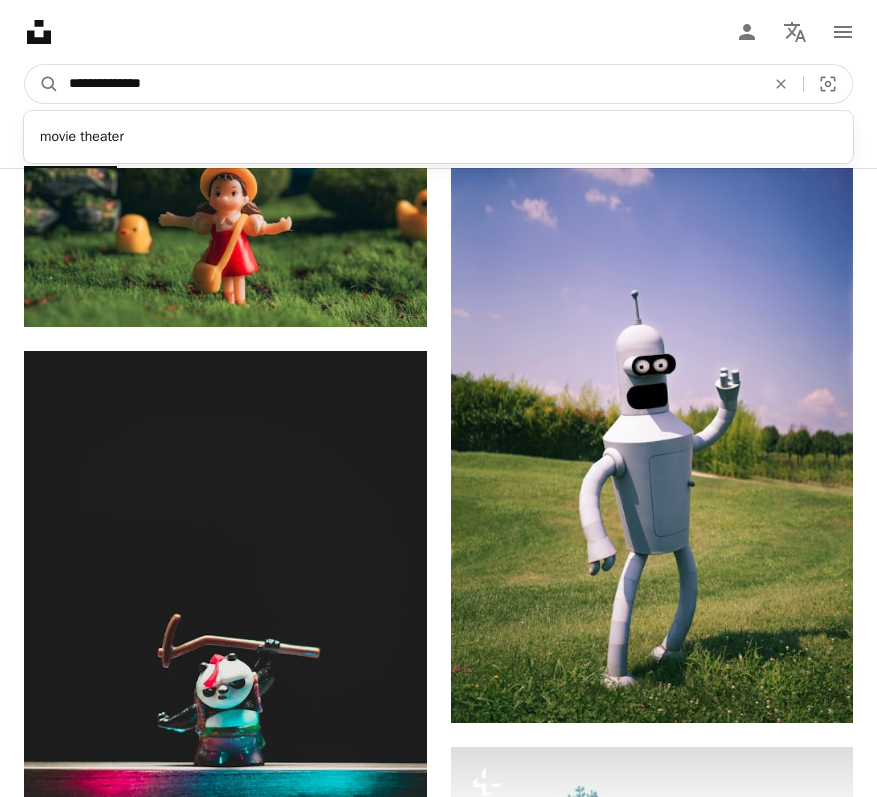 click on "A magnifying glass" at bounding box center [42, 84] 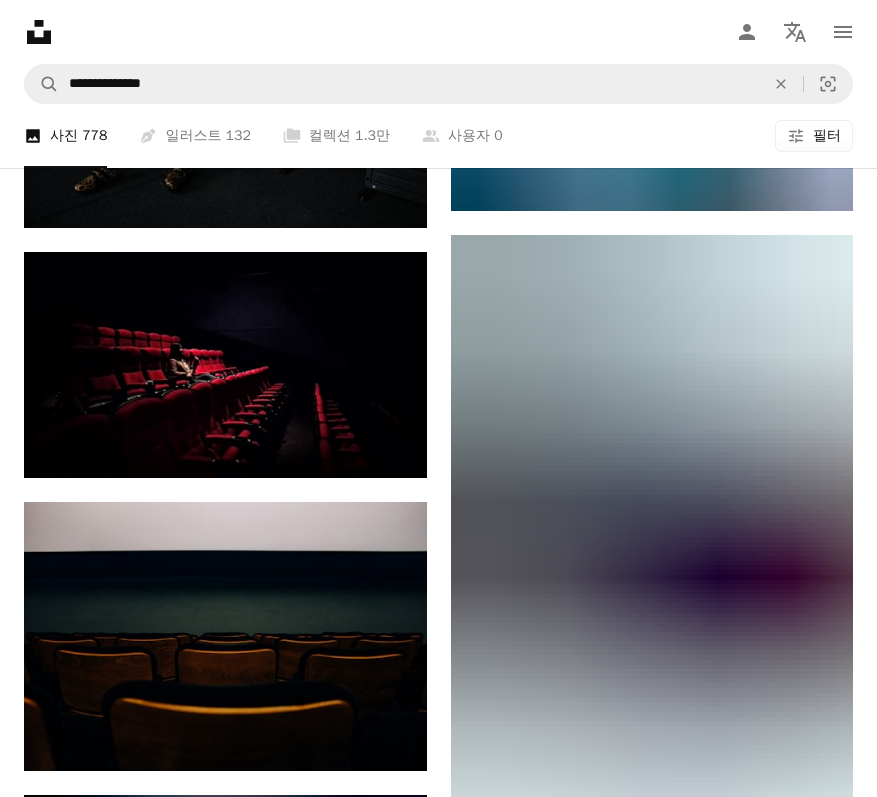 scroll, scrollTop: 4070, scrollLeft: 0, axis: vertical 